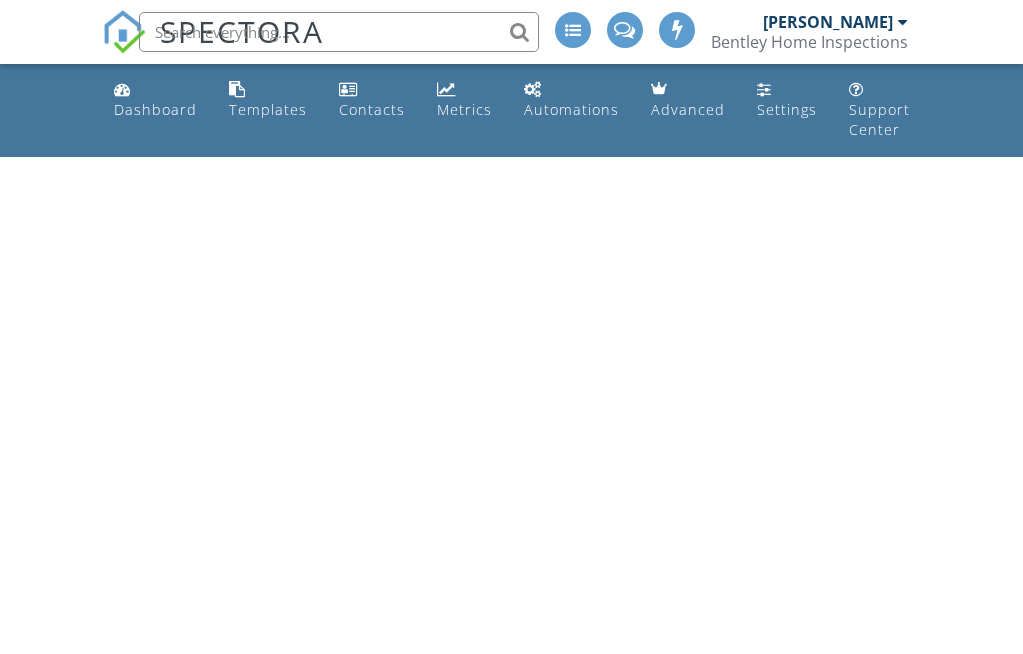 scroll, scrollTop: 0, scrollLeft: 0, axis: both 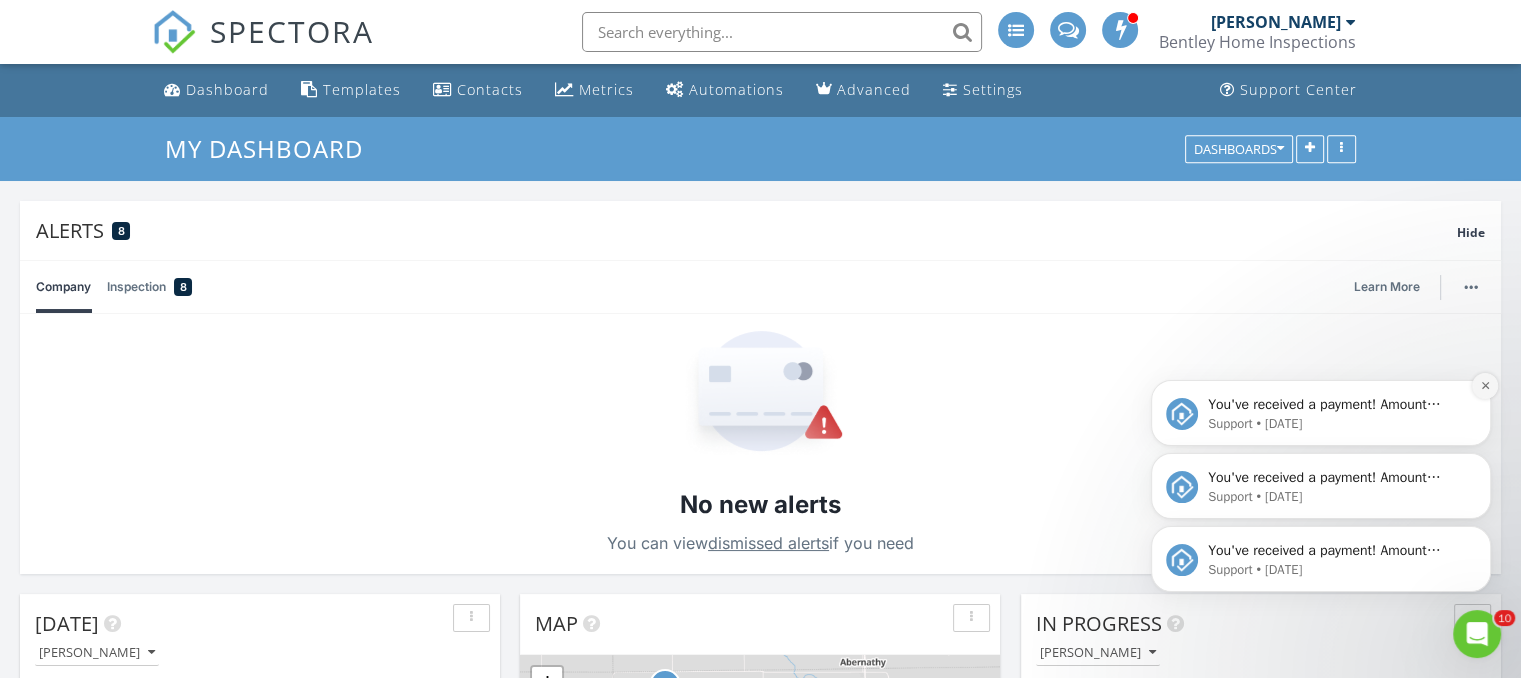 click at bounding box center [1485, 386] 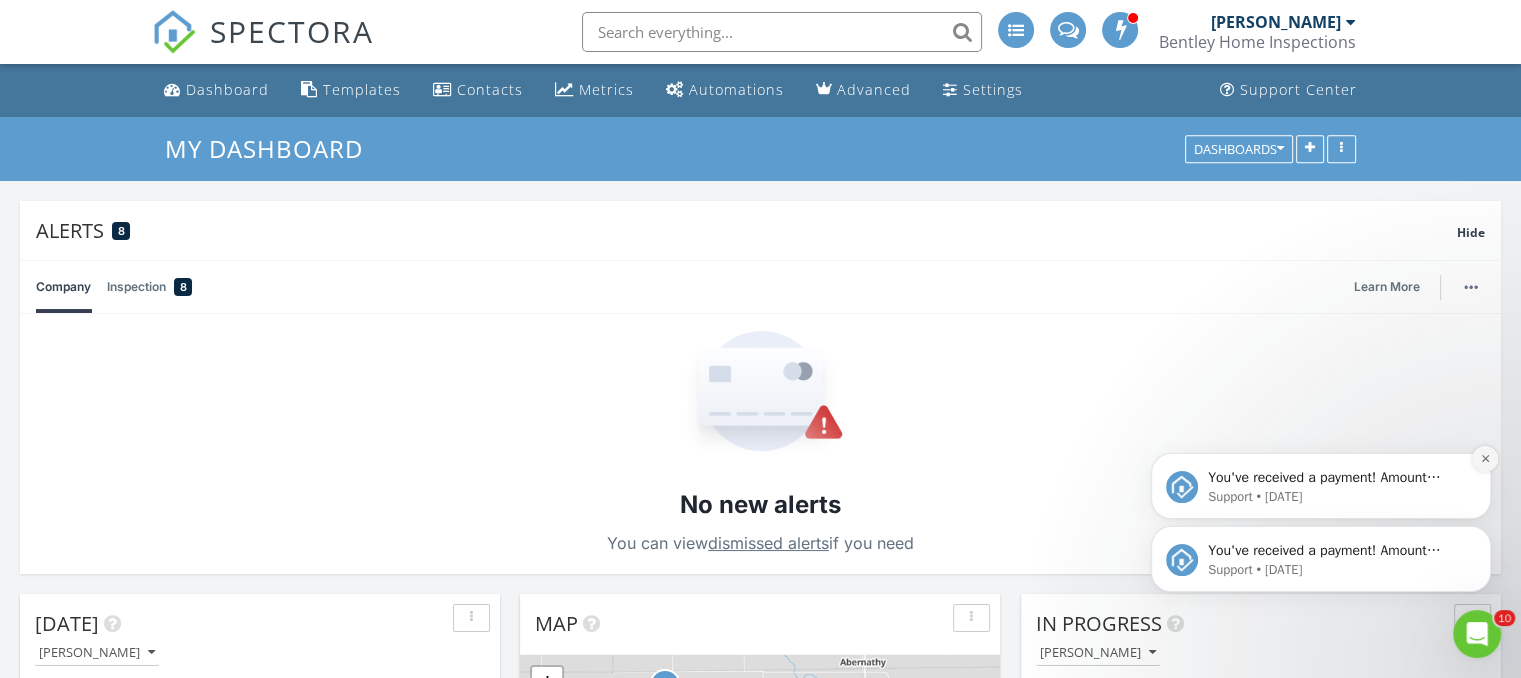 click 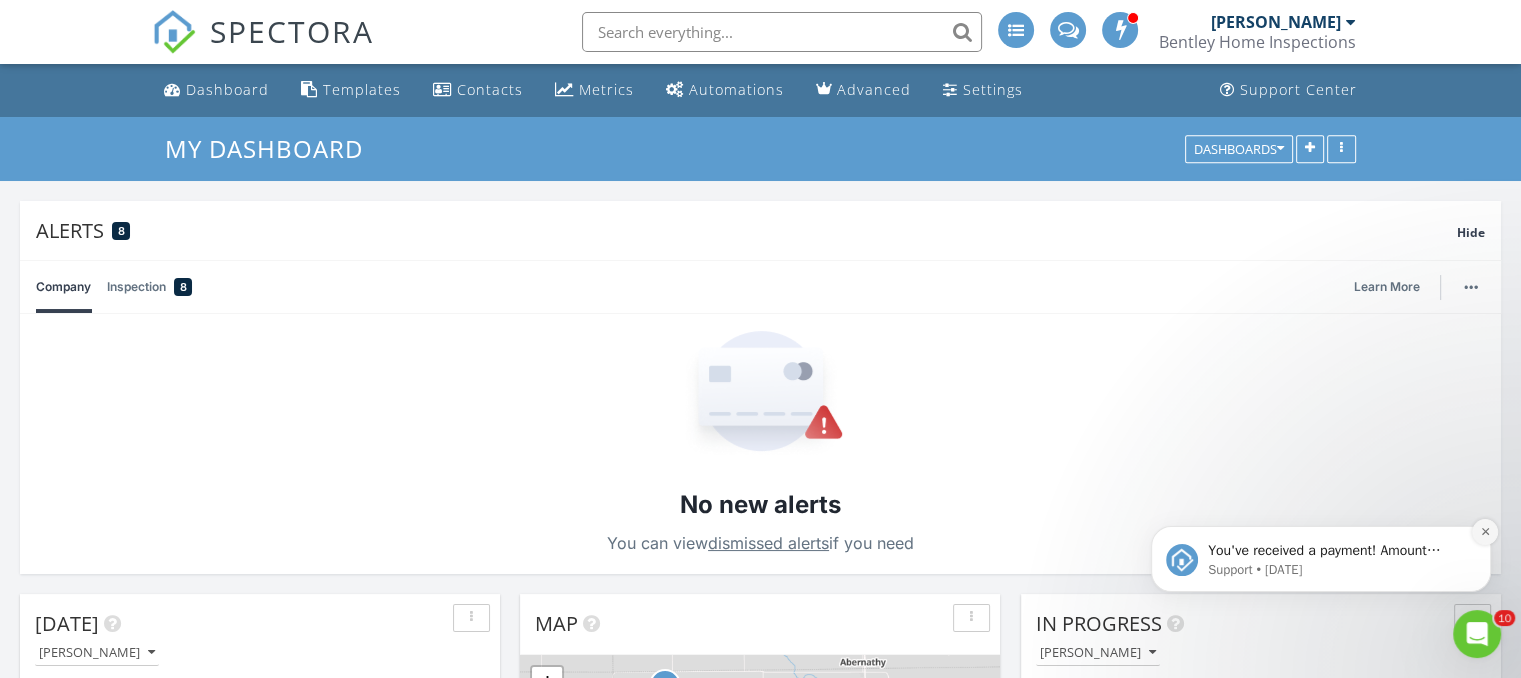click 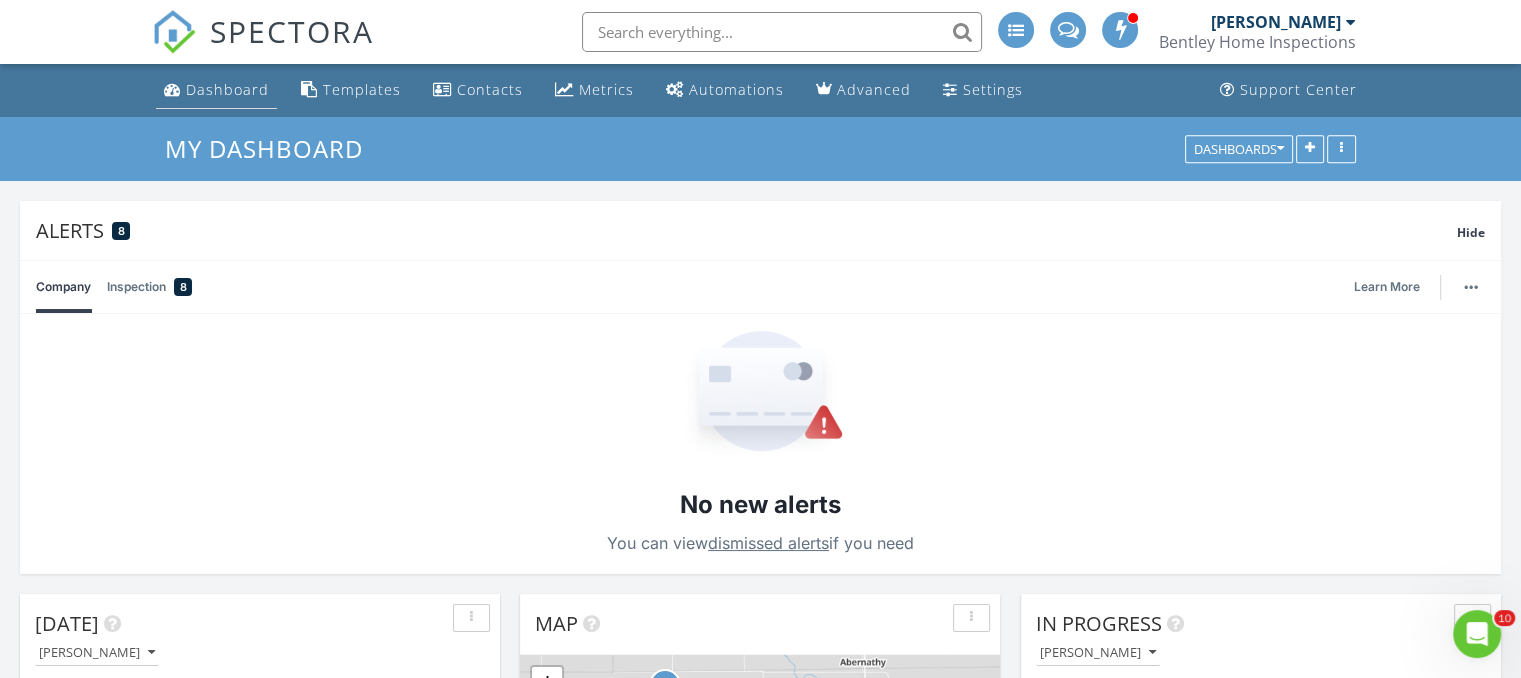 click on "Dashboard" at bounding box center [227, 89] 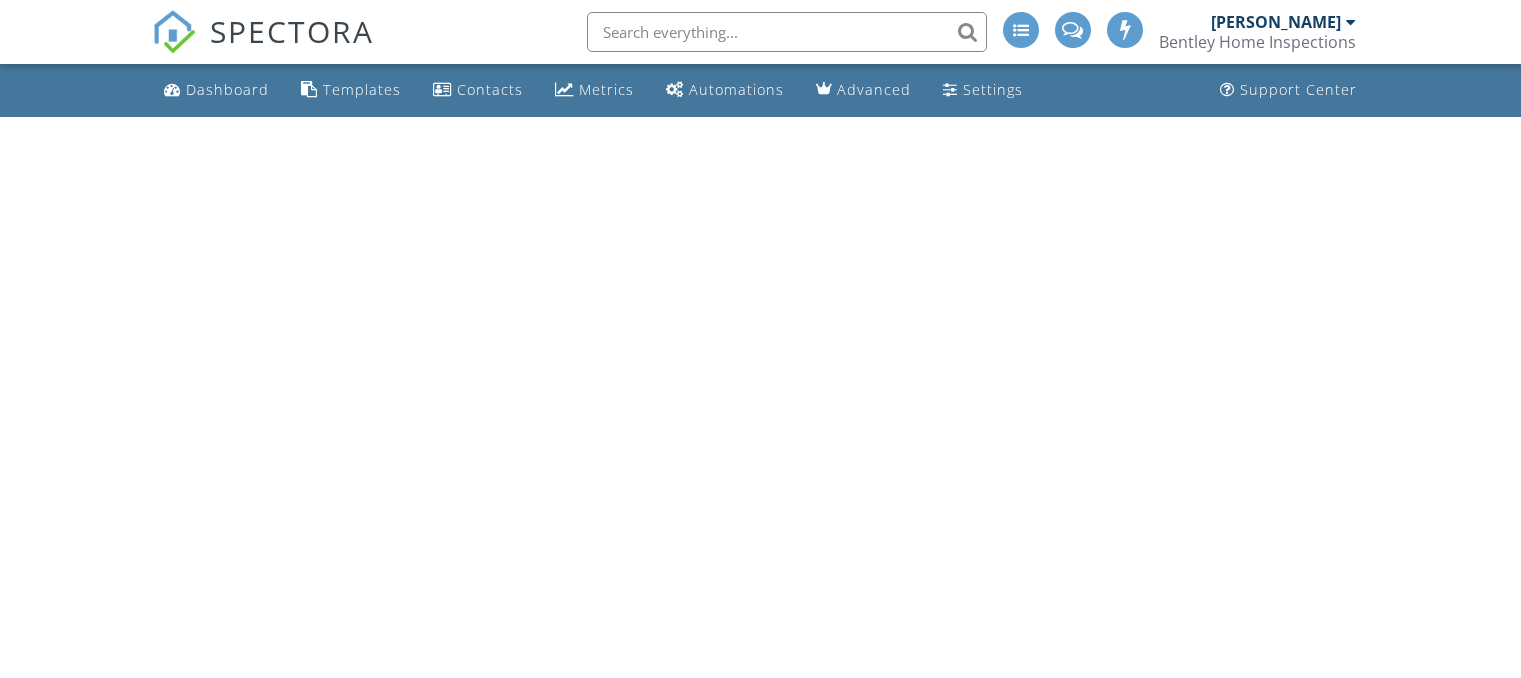 scroll, scrollTop: 0, scrollLeft: 0, axis: both 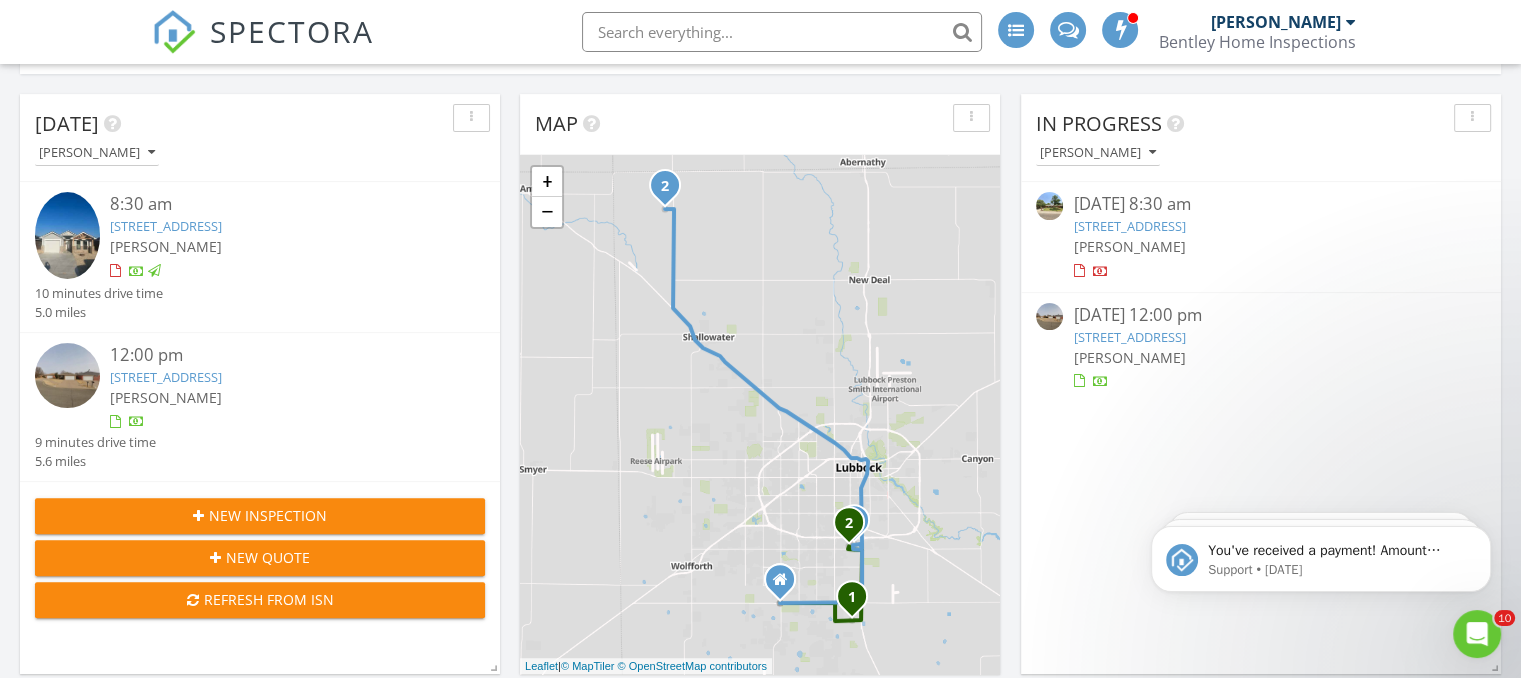 click on "[STREET_ADDRESS]" at bounding box center (166, 377) 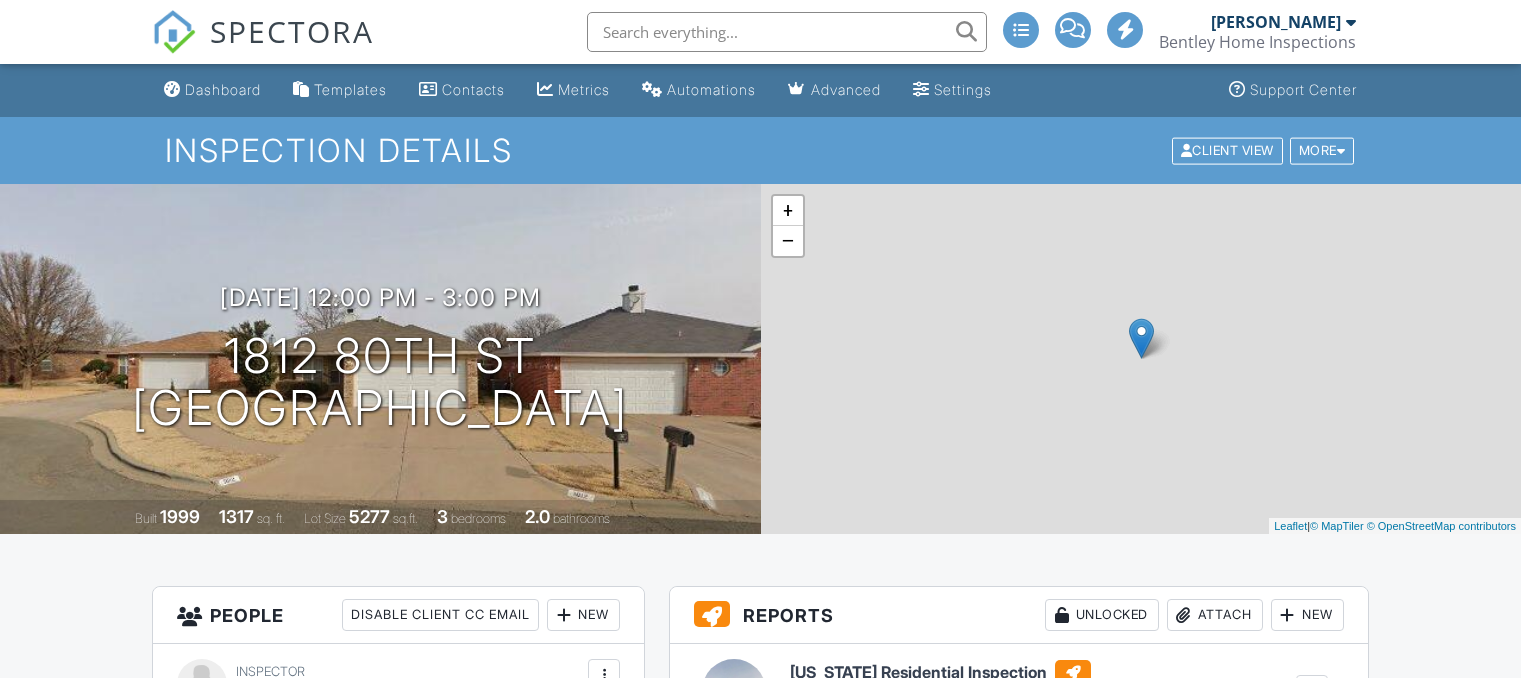 scroll, scrollTop: 0, scrollLeft: 0, axis: both 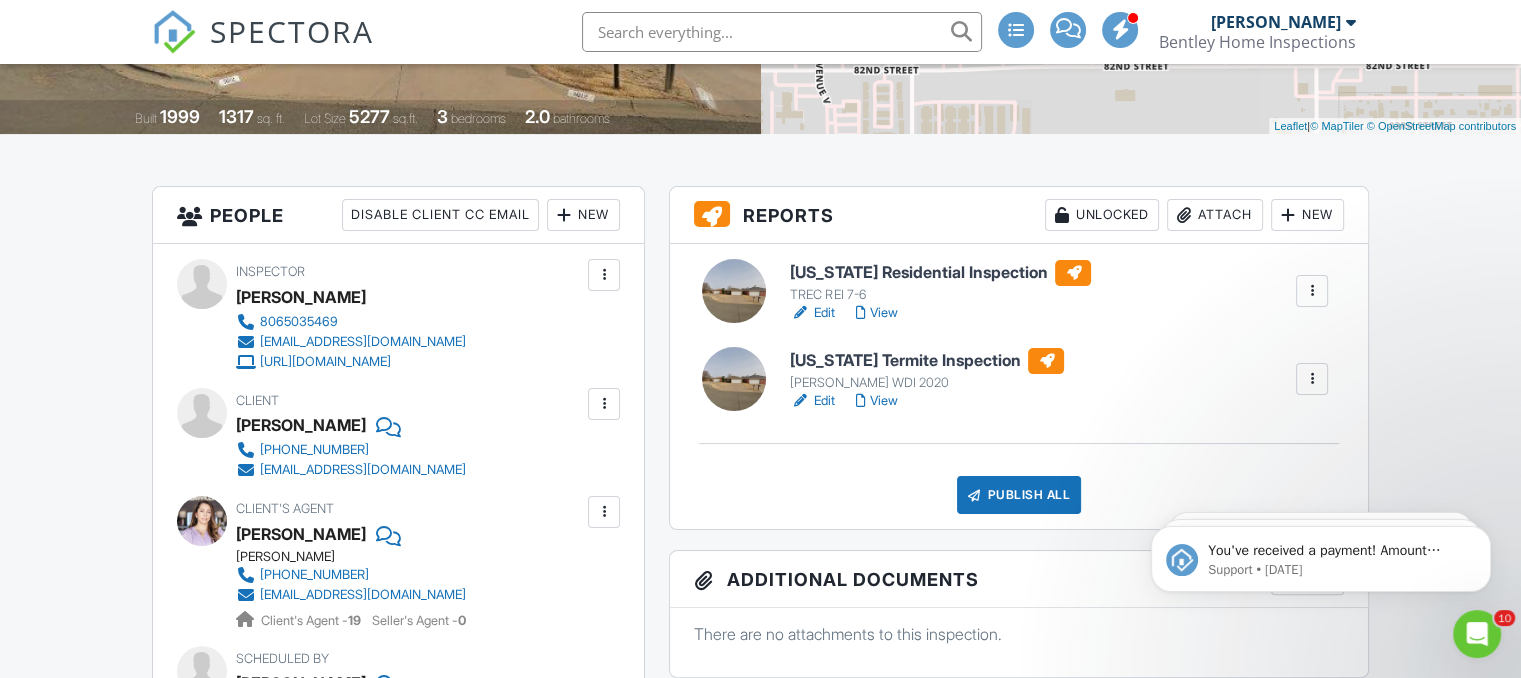 click on "Texas Termite Inspection" at bounding box center (927, 361) 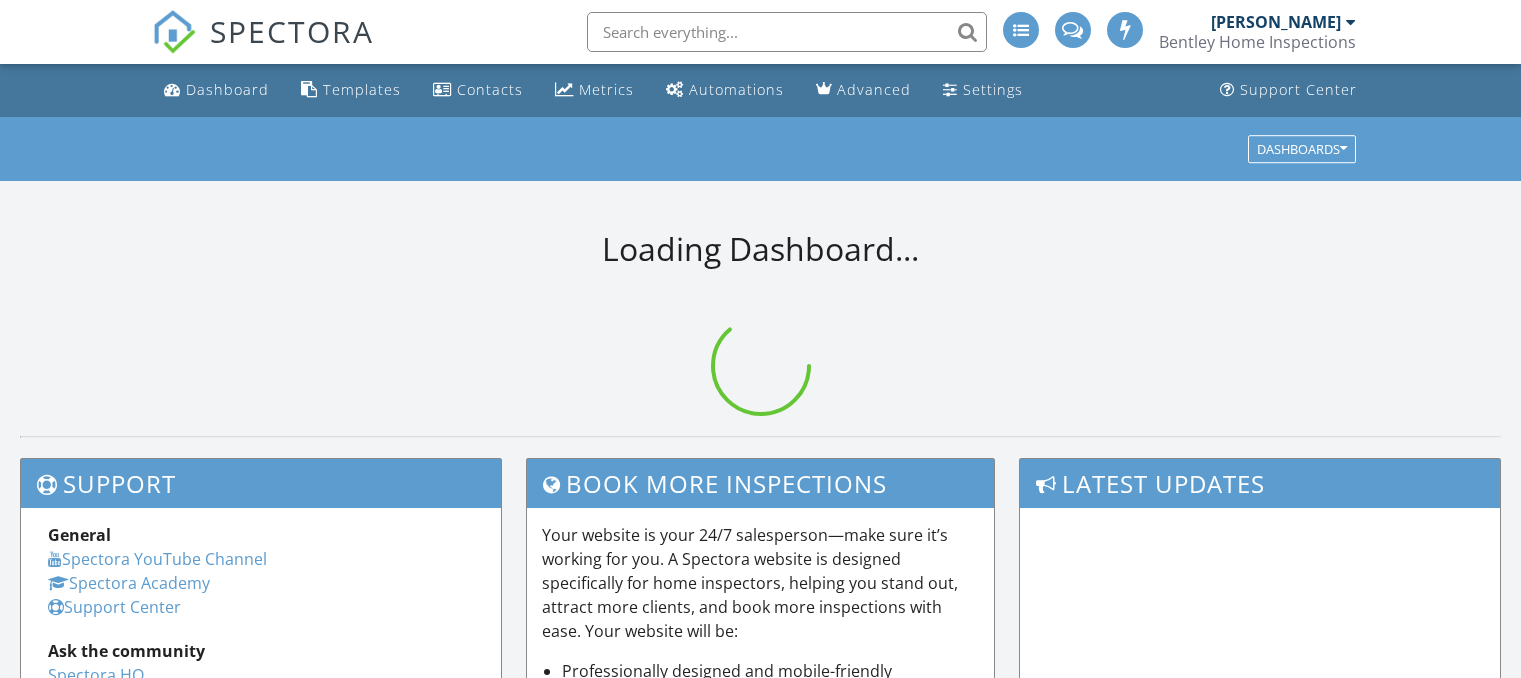 scroll, scrollTop: 0, scrollLeft: 0, axis: both 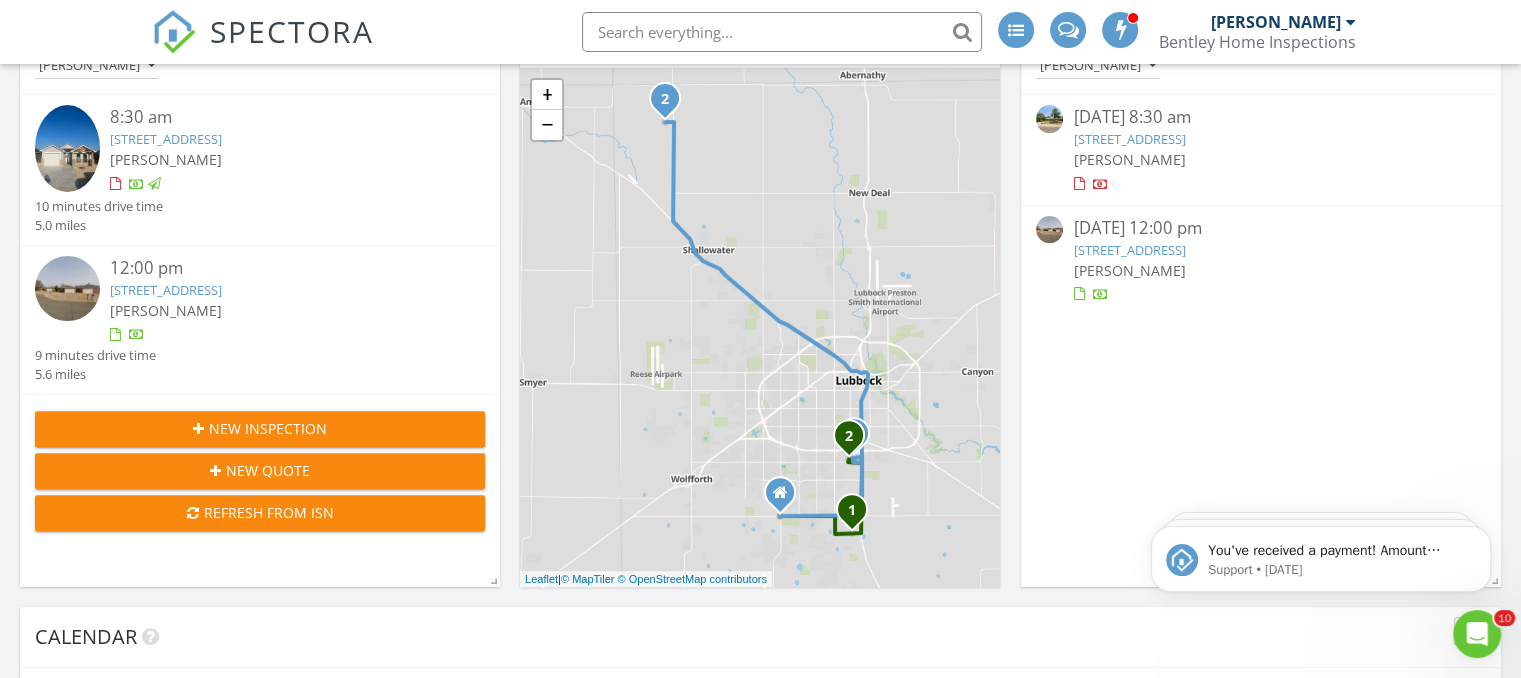 click on "1812 80th St , Lubbock, TX 79423" at bounding box center (166, 290) 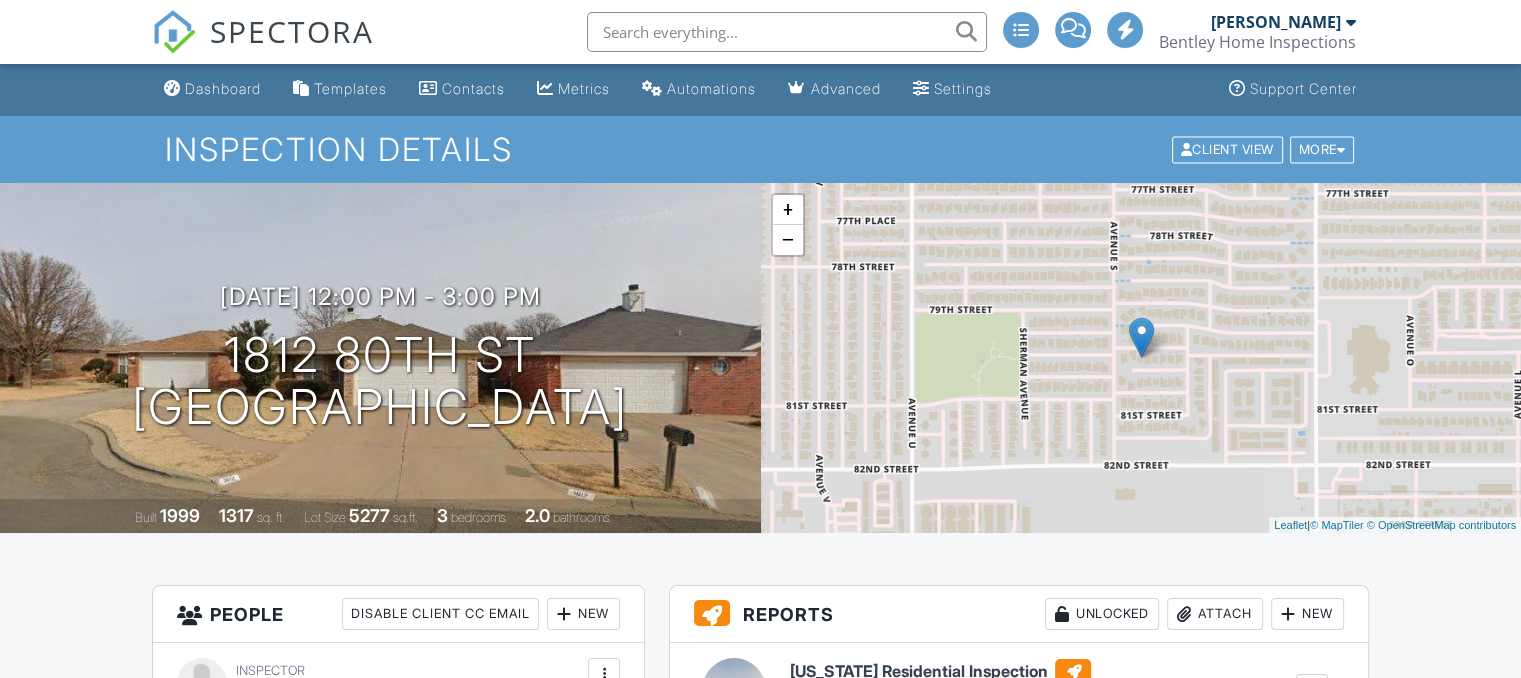 scroll, scrollTop: 400, scrollLeft: 0, axis: vertical 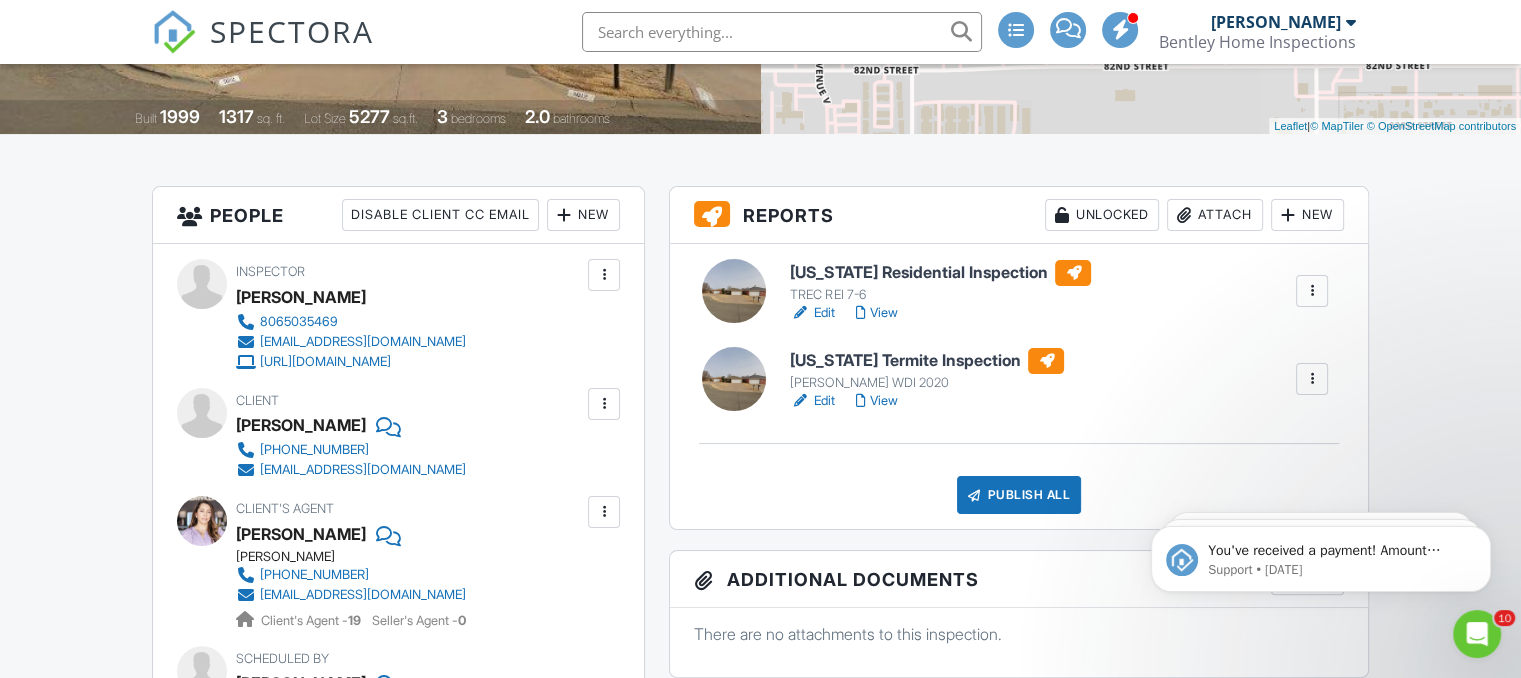 click on "Texas Termite Inspection" at bounding box center [927, 361] 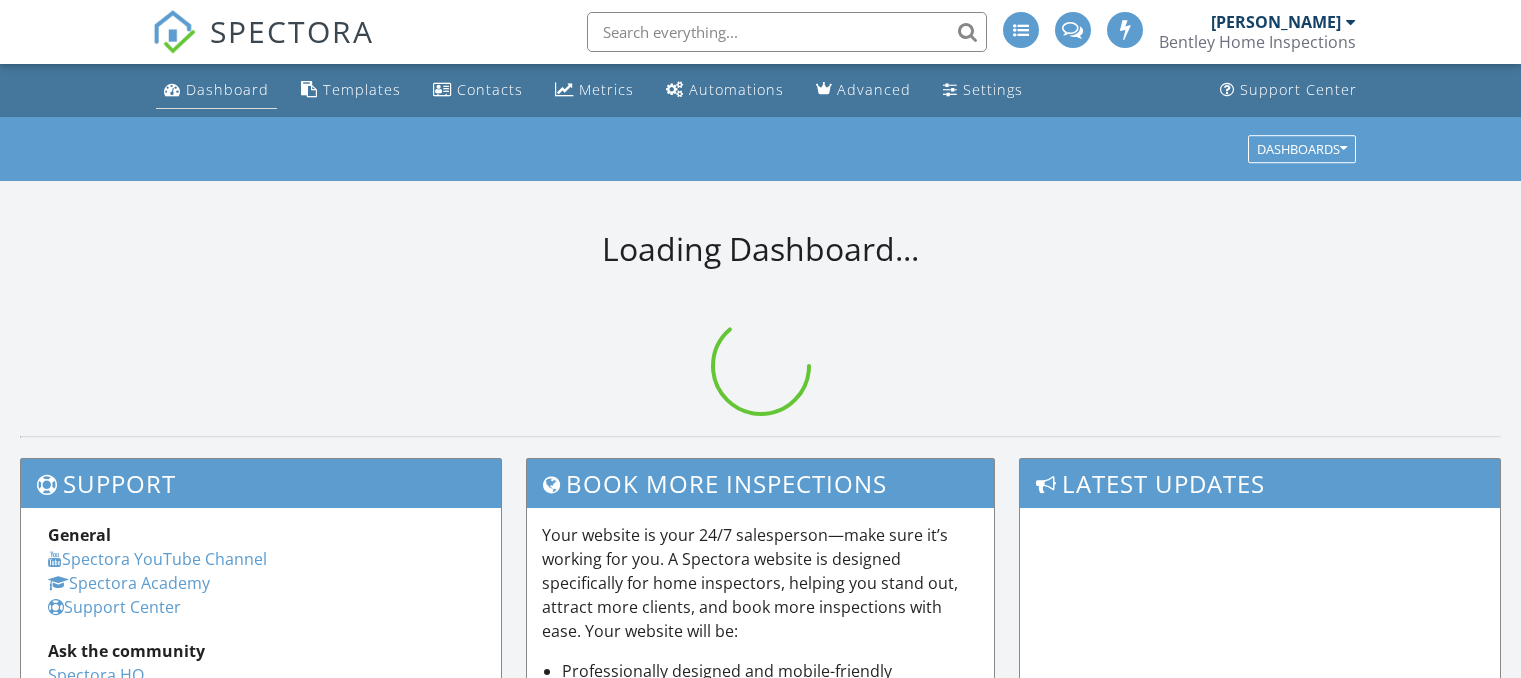 scroll, scrollTop: 0, scrollLeft: 0, axis: both 